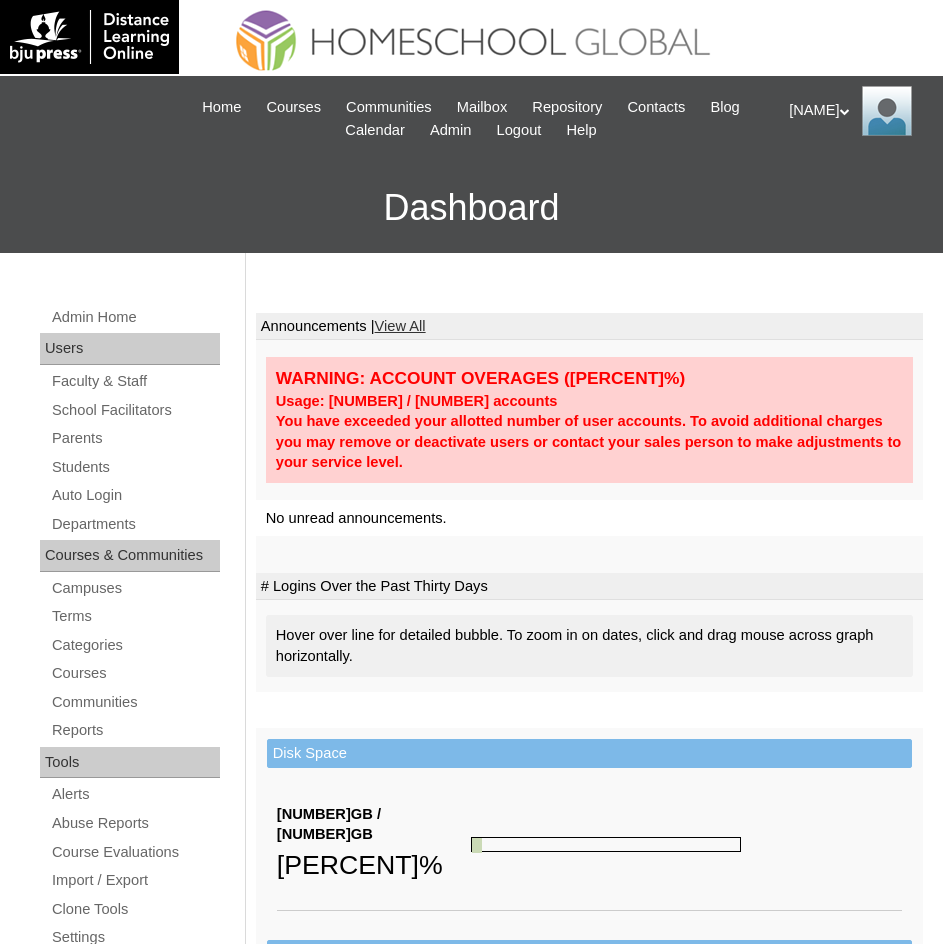 scroll, scrollTop: 0, scrollLeft: 0, axis: both 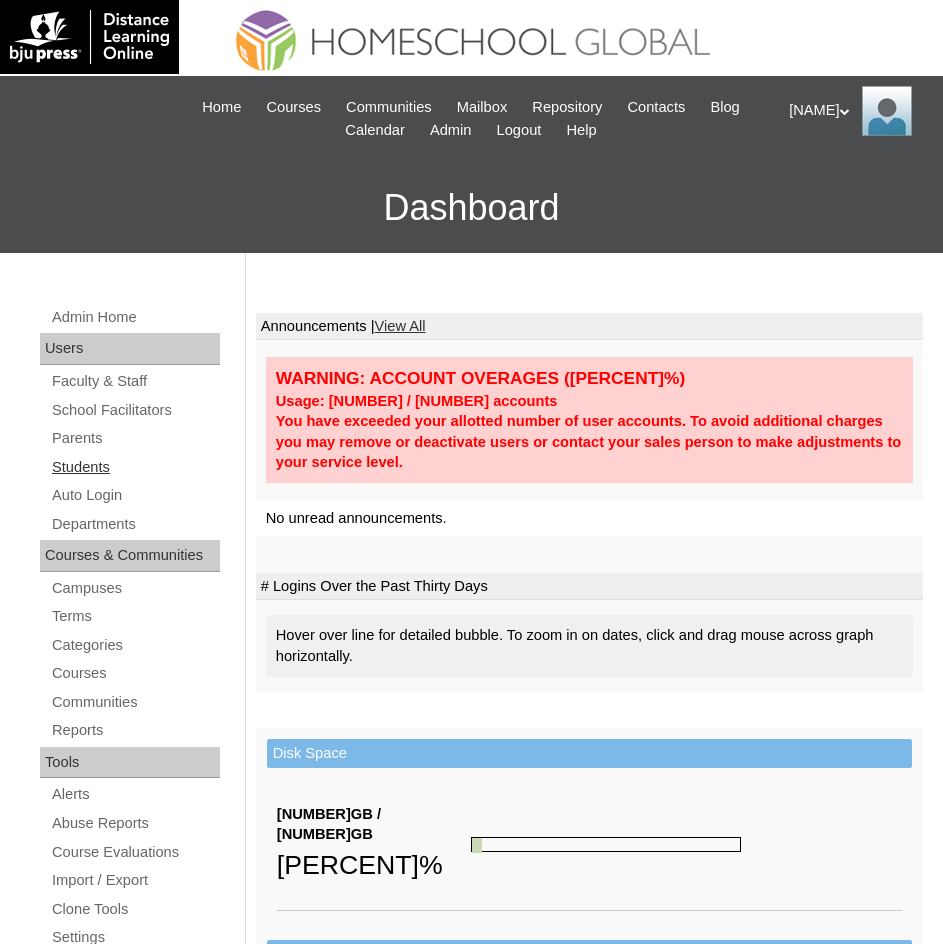 click on "Students" at bounding box center [135, 467] 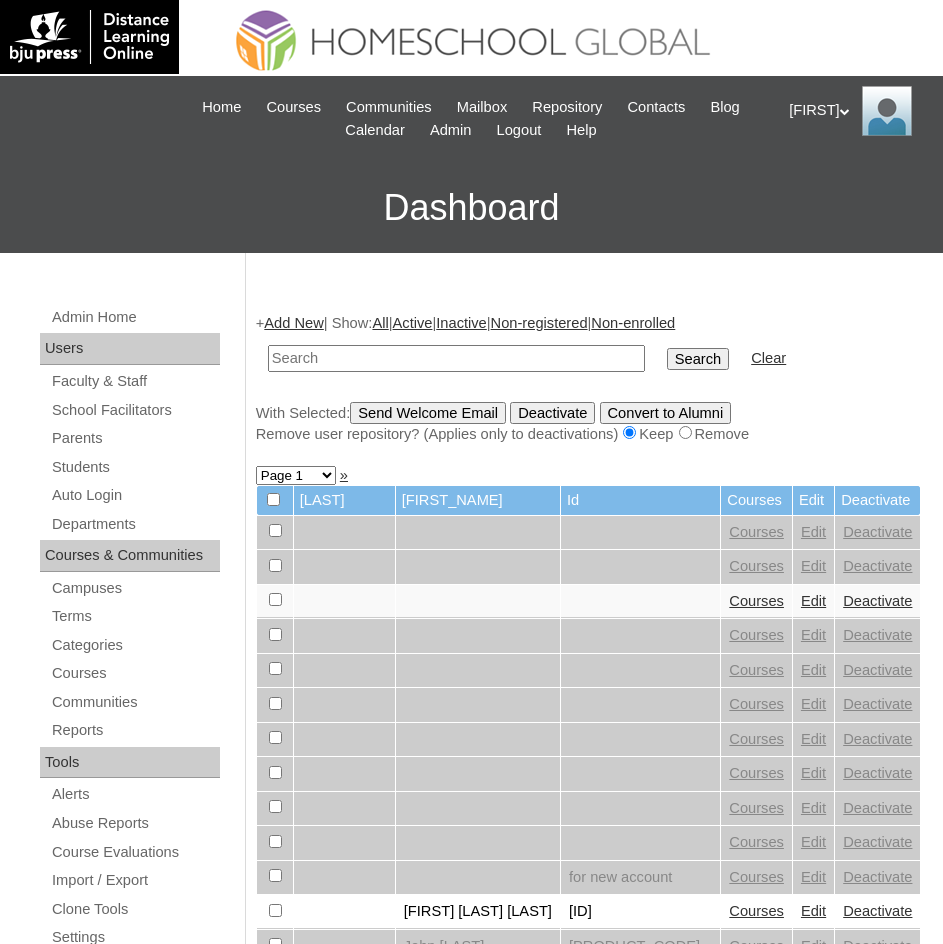 scroll, scrollTop: 0, scrollLeft: 0, axis: both 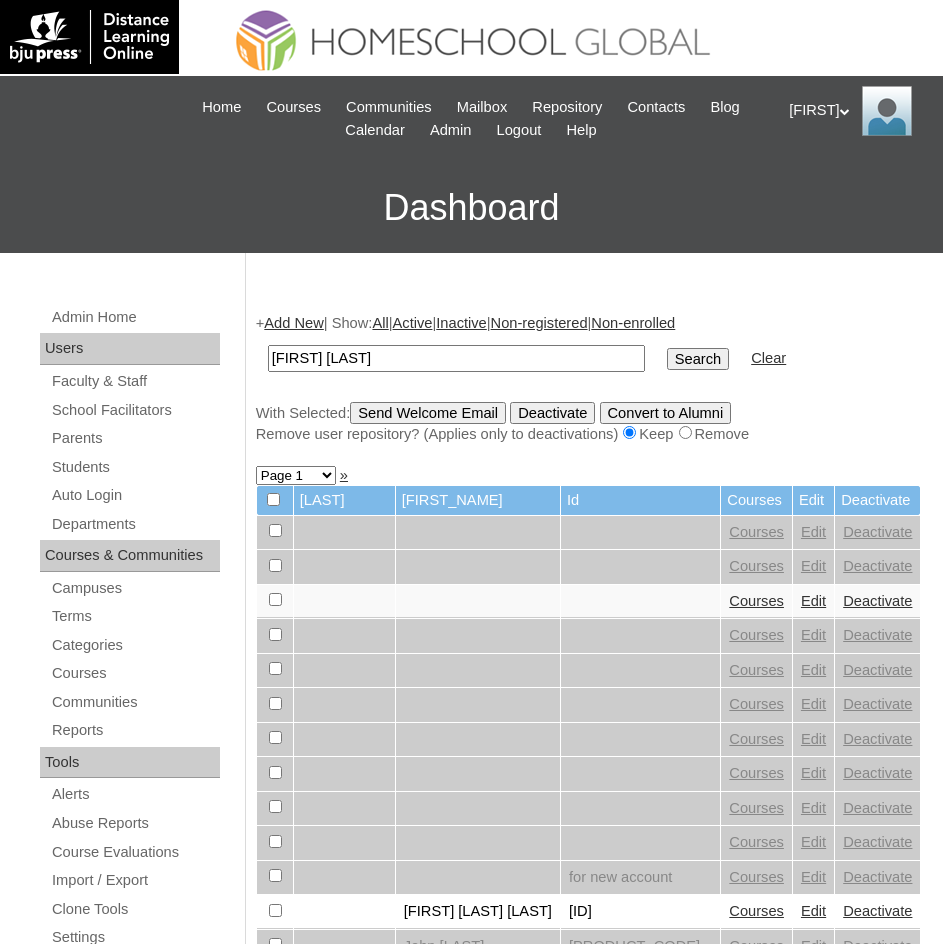 type on "[FIRST] [LAST]" 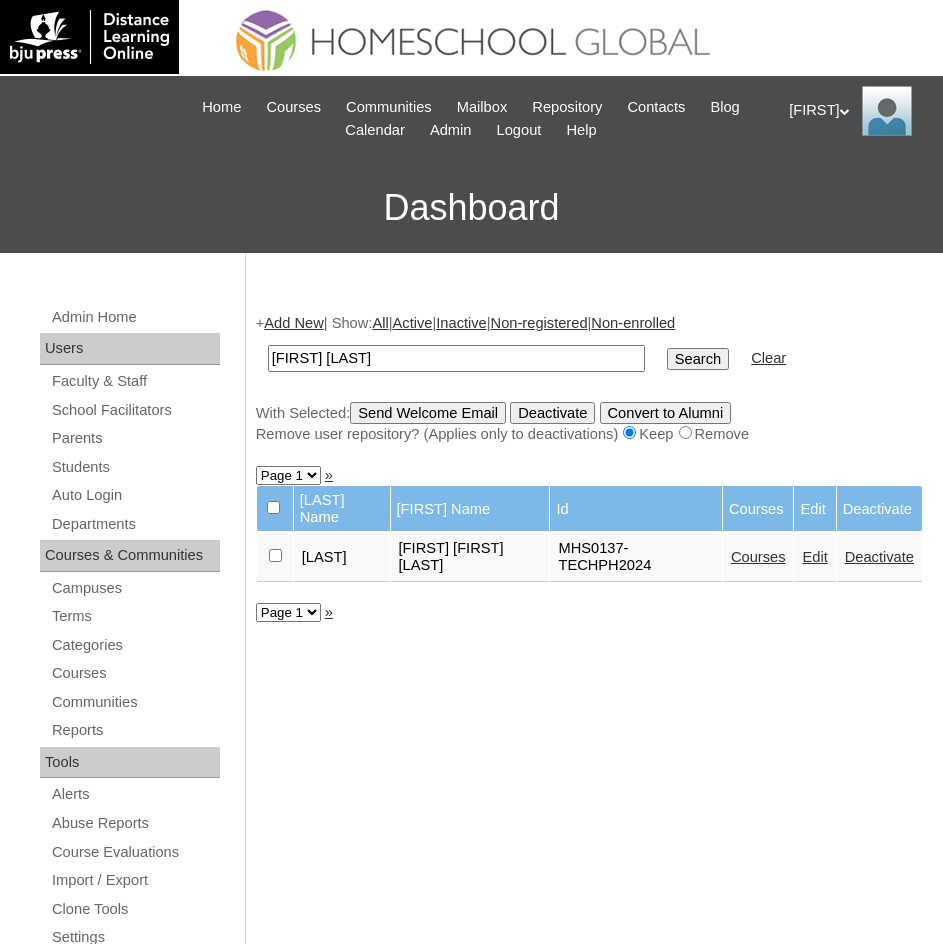 scroll, scrollTop: 0, scrollLeft: 0, axis: both 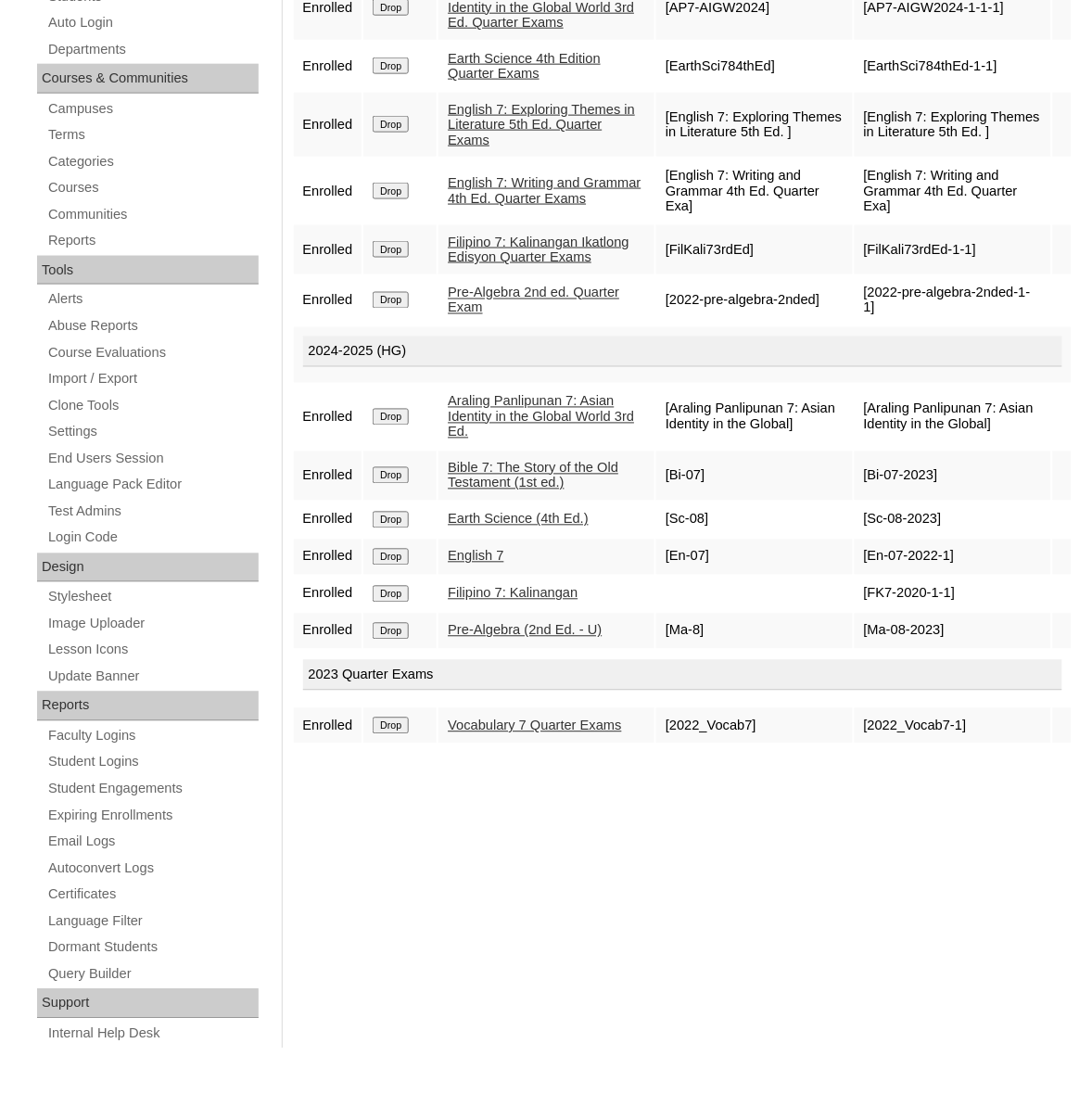 drag, startPoint x: 797, startPoint y: 12, endPoint x: 516, endPoint y: 785, distance: 822.4901 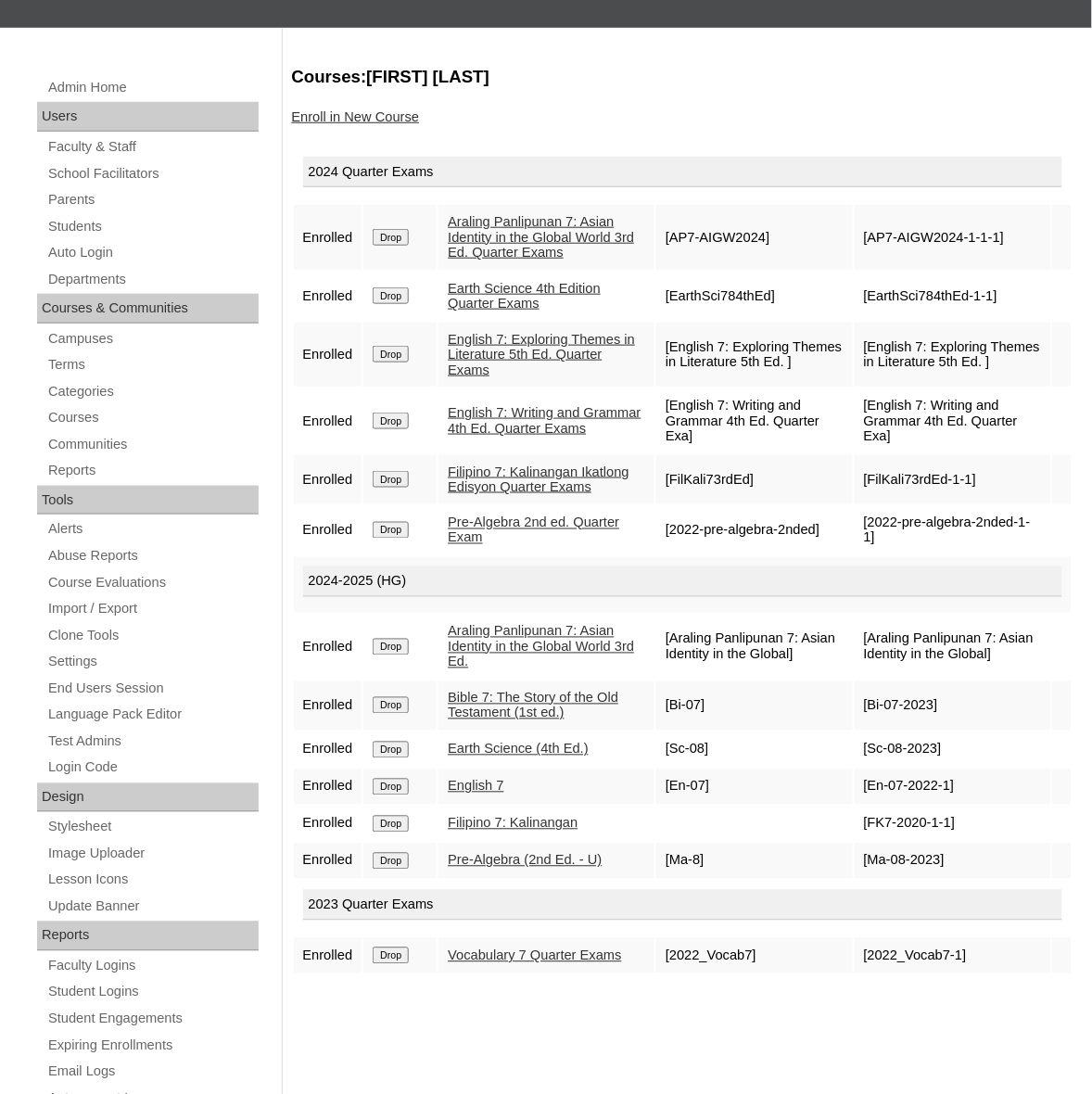 scroll, scrollTop: 205, scrollLeft: 0, axis: vertical 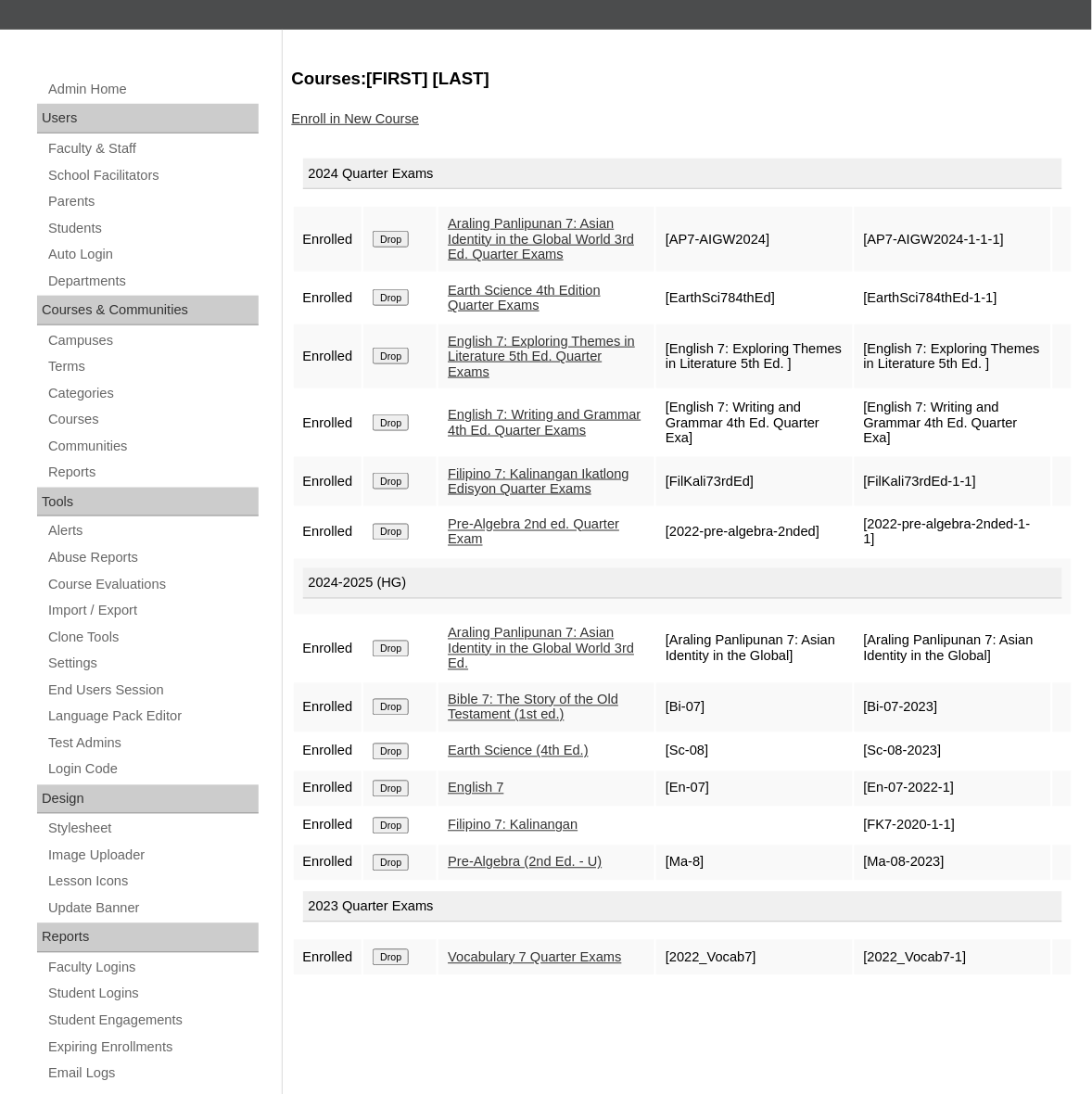 click on "Enroll in New Course" at bounding box center [683, 119] 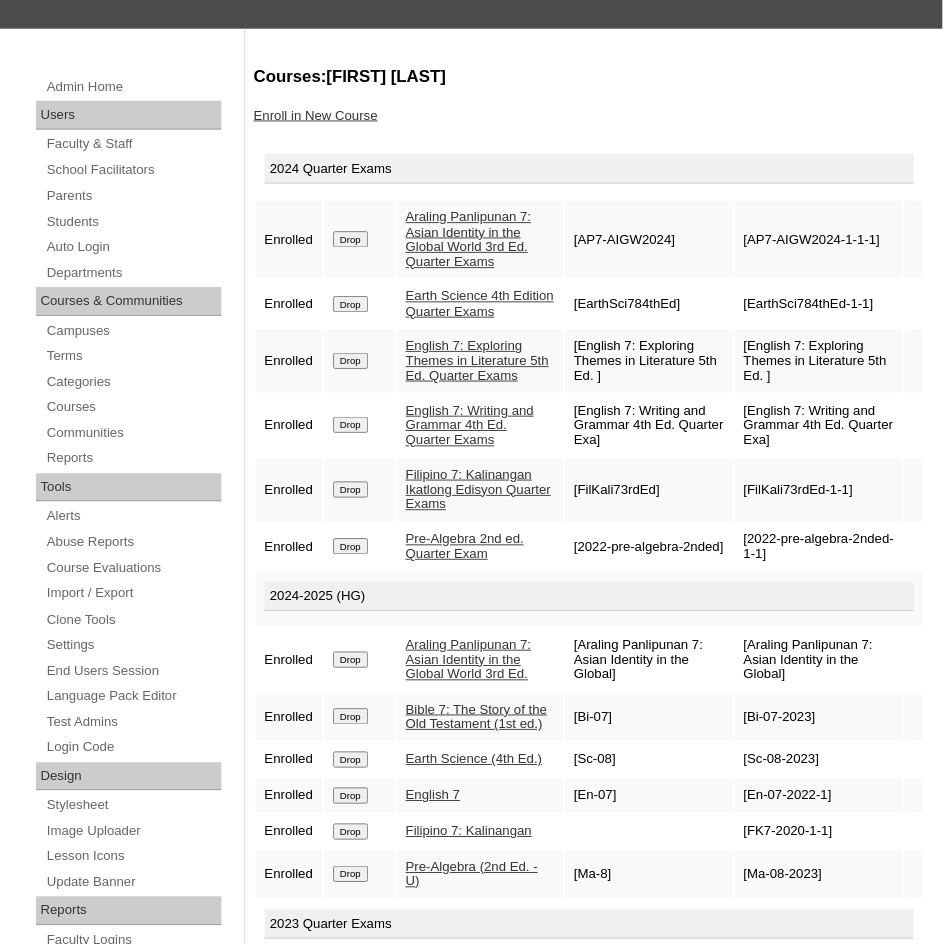 scroll, scrollTop: 221, scrollLeft: 0, axis: vertical 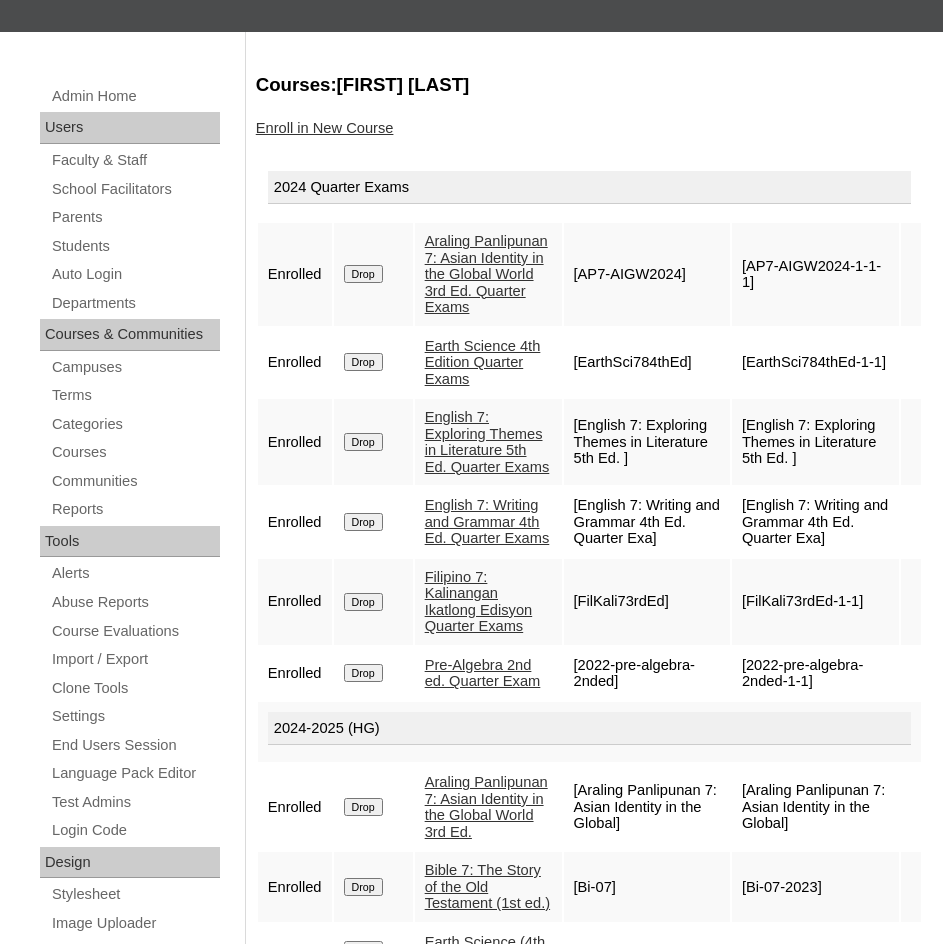 drag, startPoint x: 957, startPoint y: 0, endPoint x: 393, endPoint y: 119, distance: 576.41736 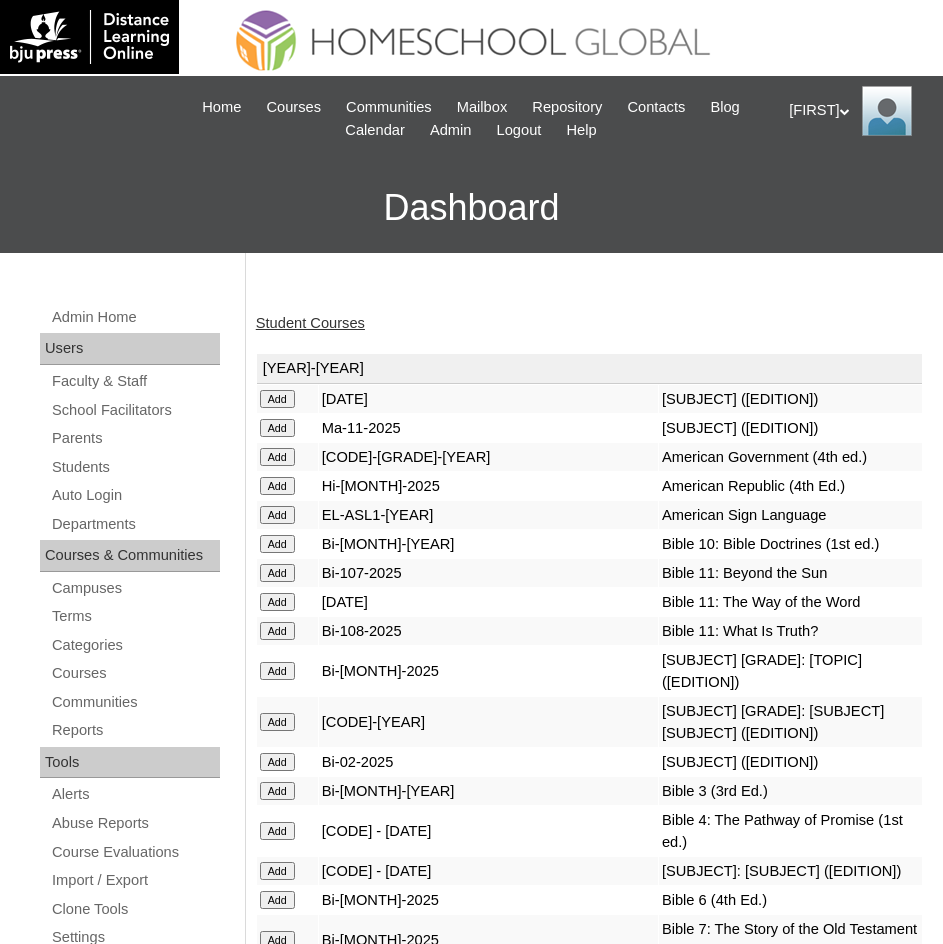 scroll, scrollTop: 0, scrollLeft: 0, axis: both 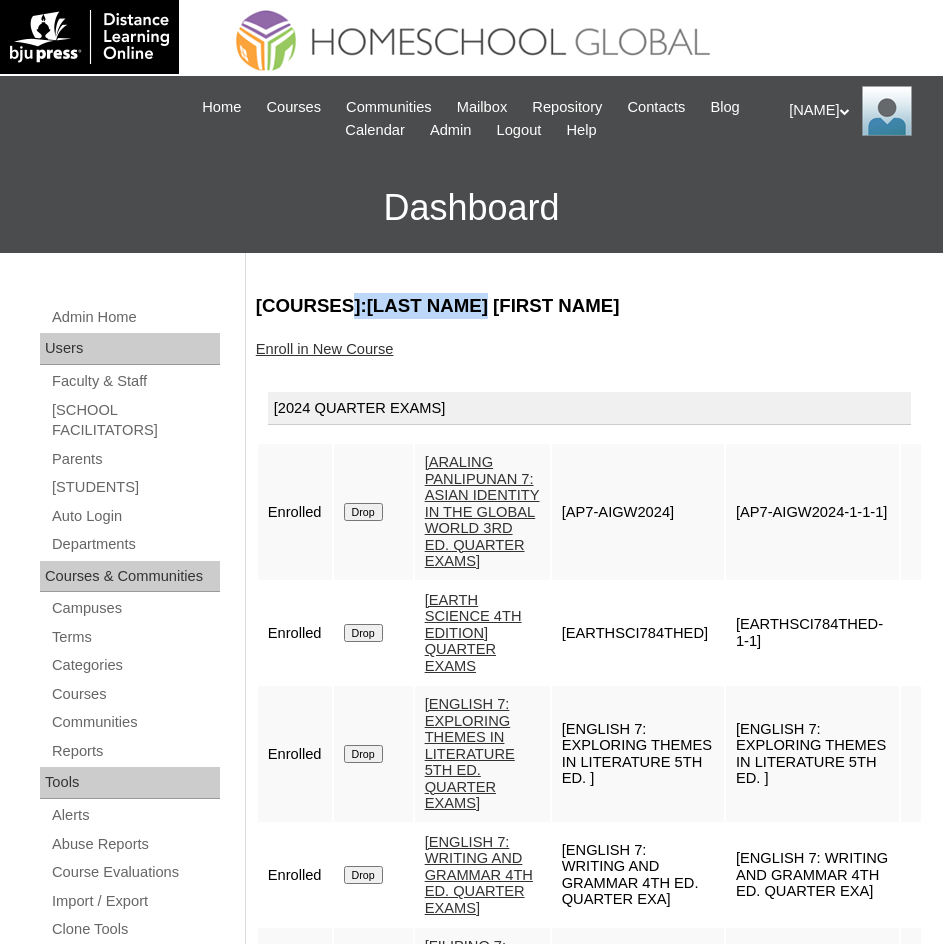 drag, startPoint x: 337, startPoint y: 304, endPoint x: 443, endPoint y: 305, distance: 106.004715 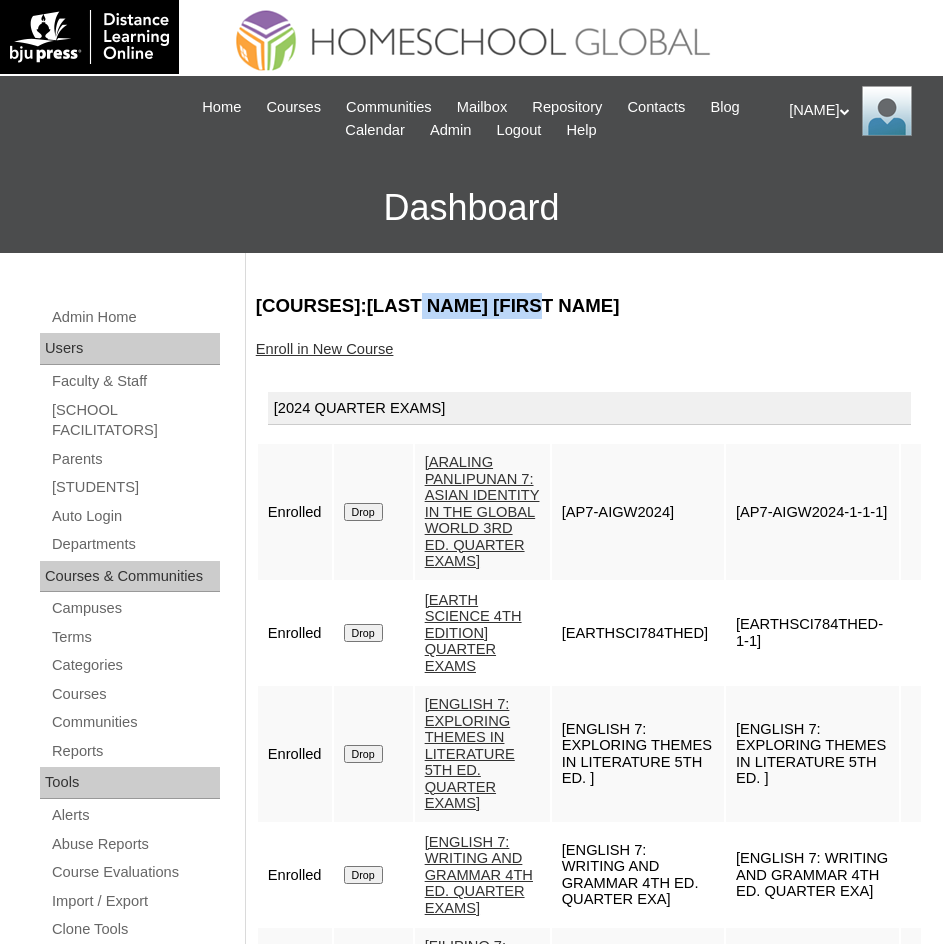 drag, startPoint x: 398, startPoint y: 307, endPoint x: 503, endPoint y: 312, distance: 105.11898 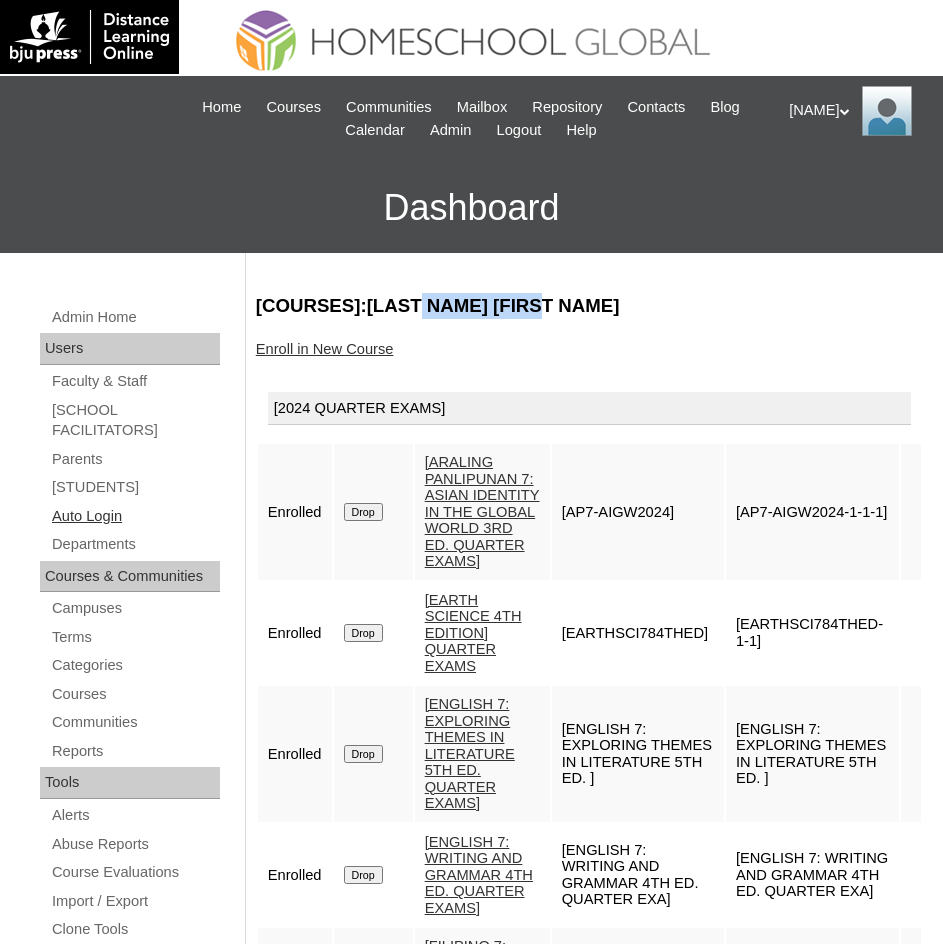 click on "Auto Login" at bounding box center [135, 516] 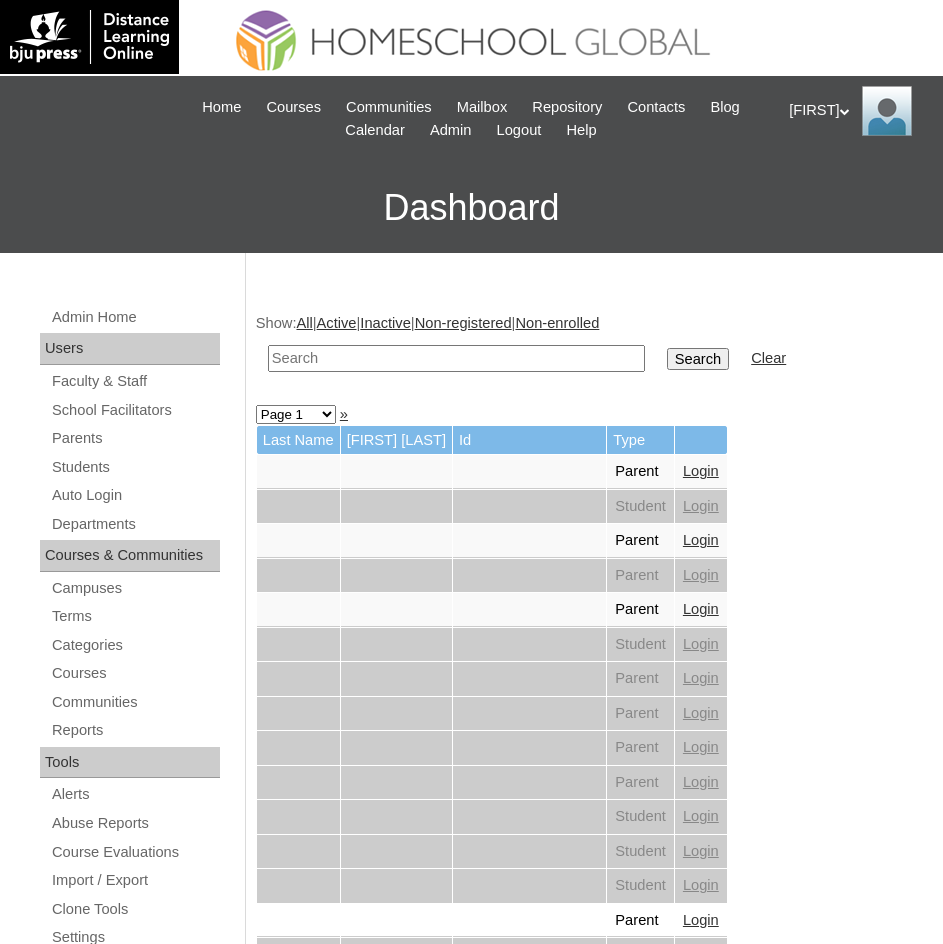 scroll, scrollTop: 0, scrollLeft: 0, axis: both 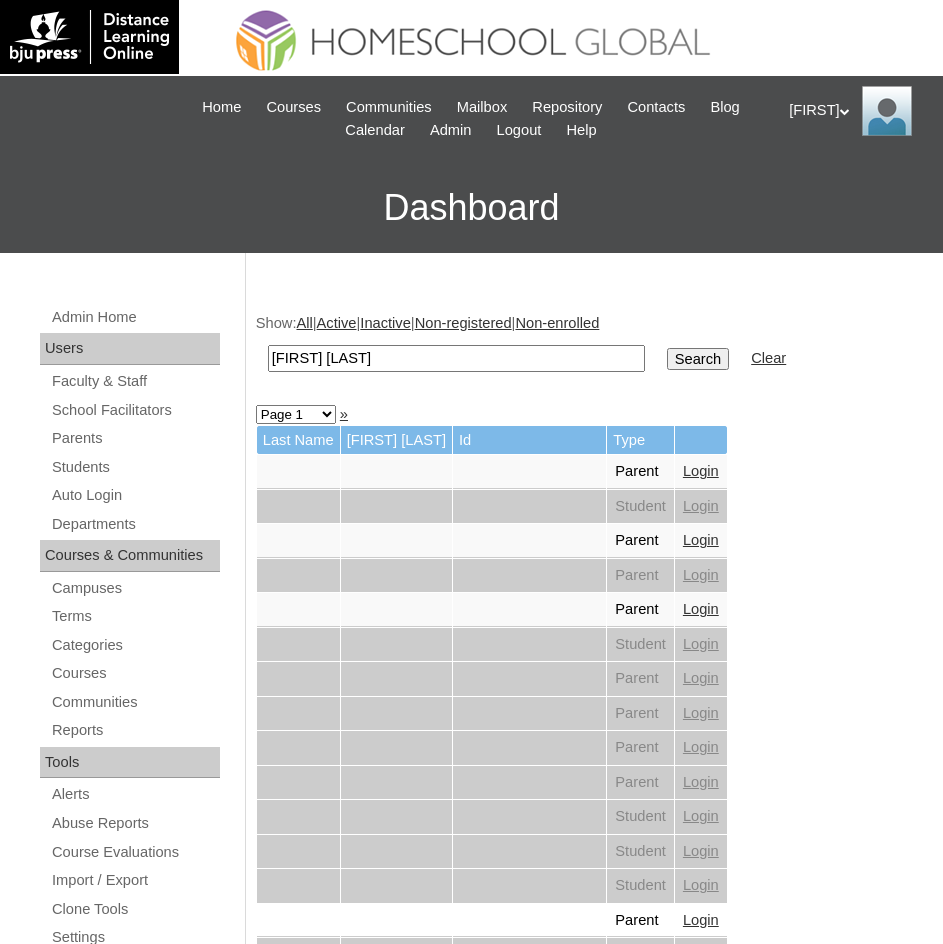type on "Elijah Reuel" 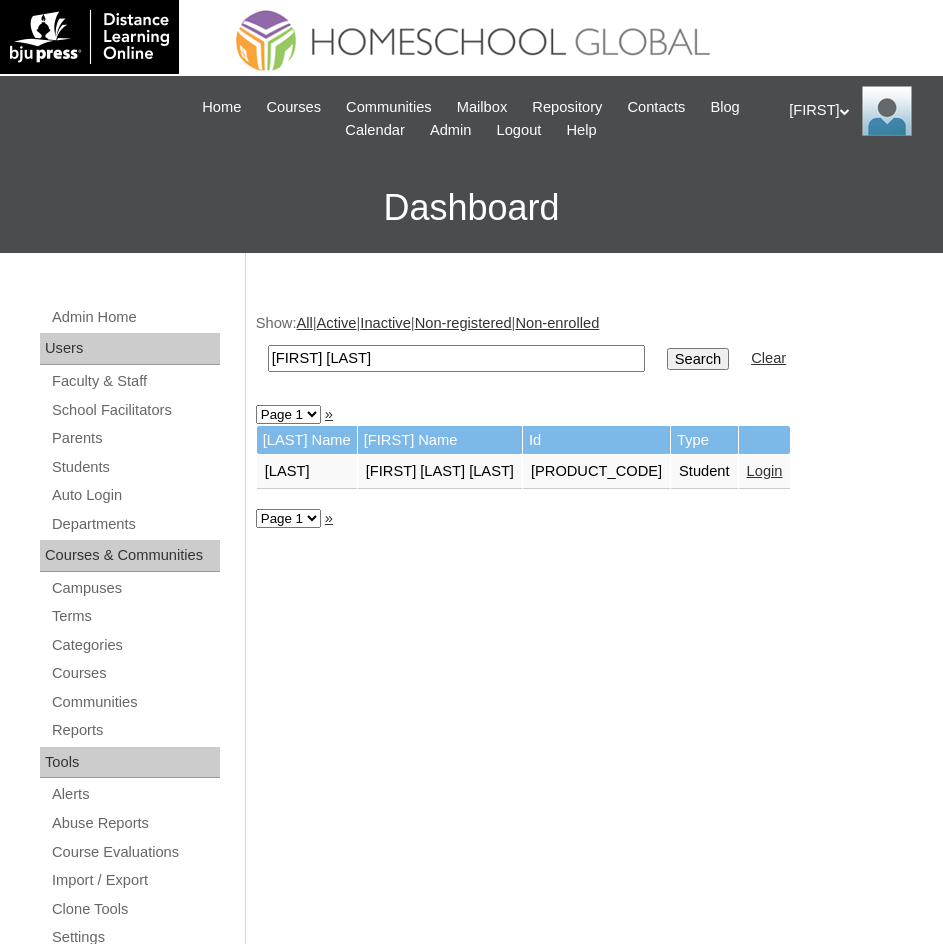 scroll, scrollTop: 0, scrollLeft: 0, axis: both 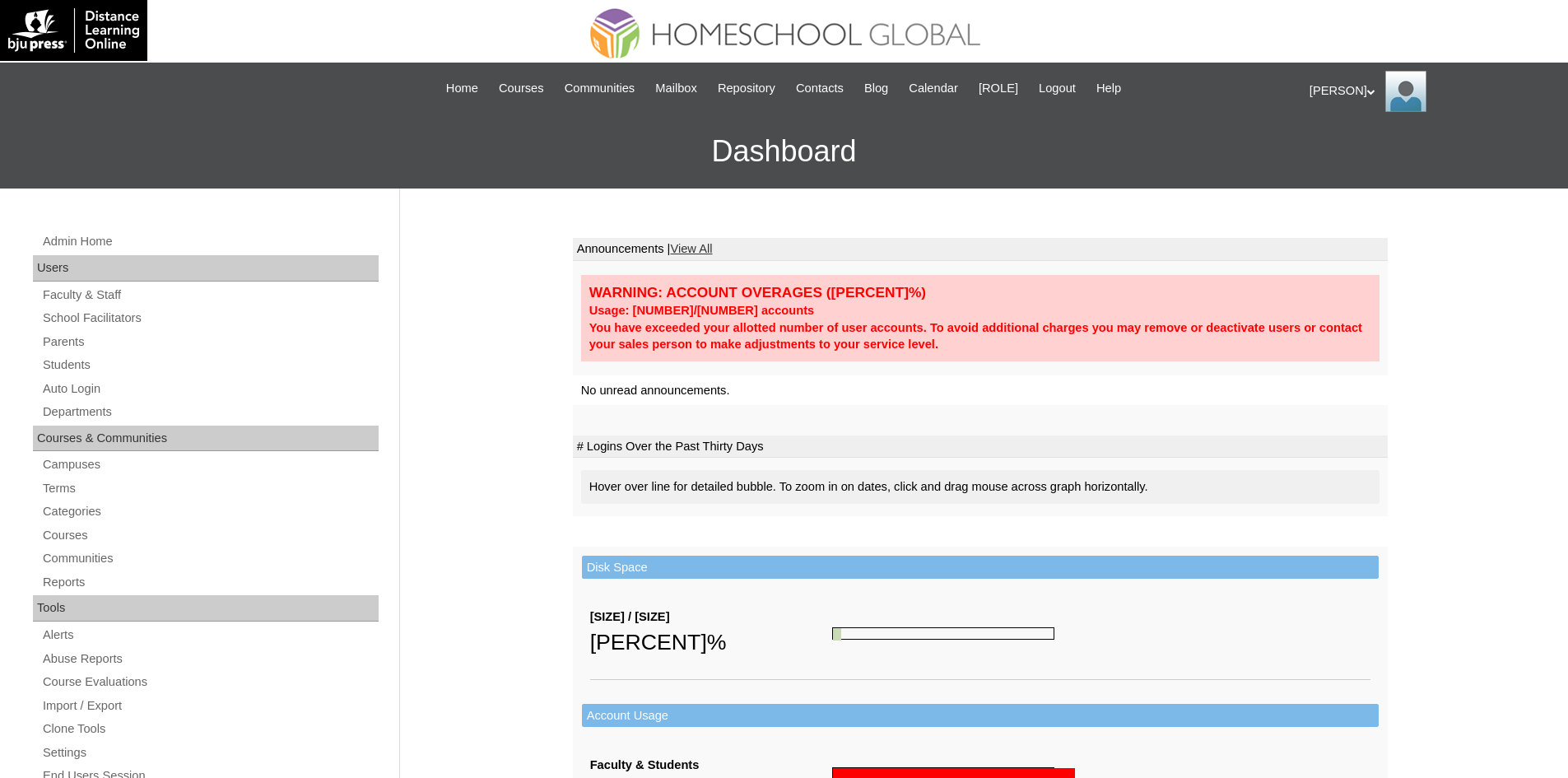 click on "[PERSON]
My Profile
My Settings
Logout" at bounding box center [1431, 91] 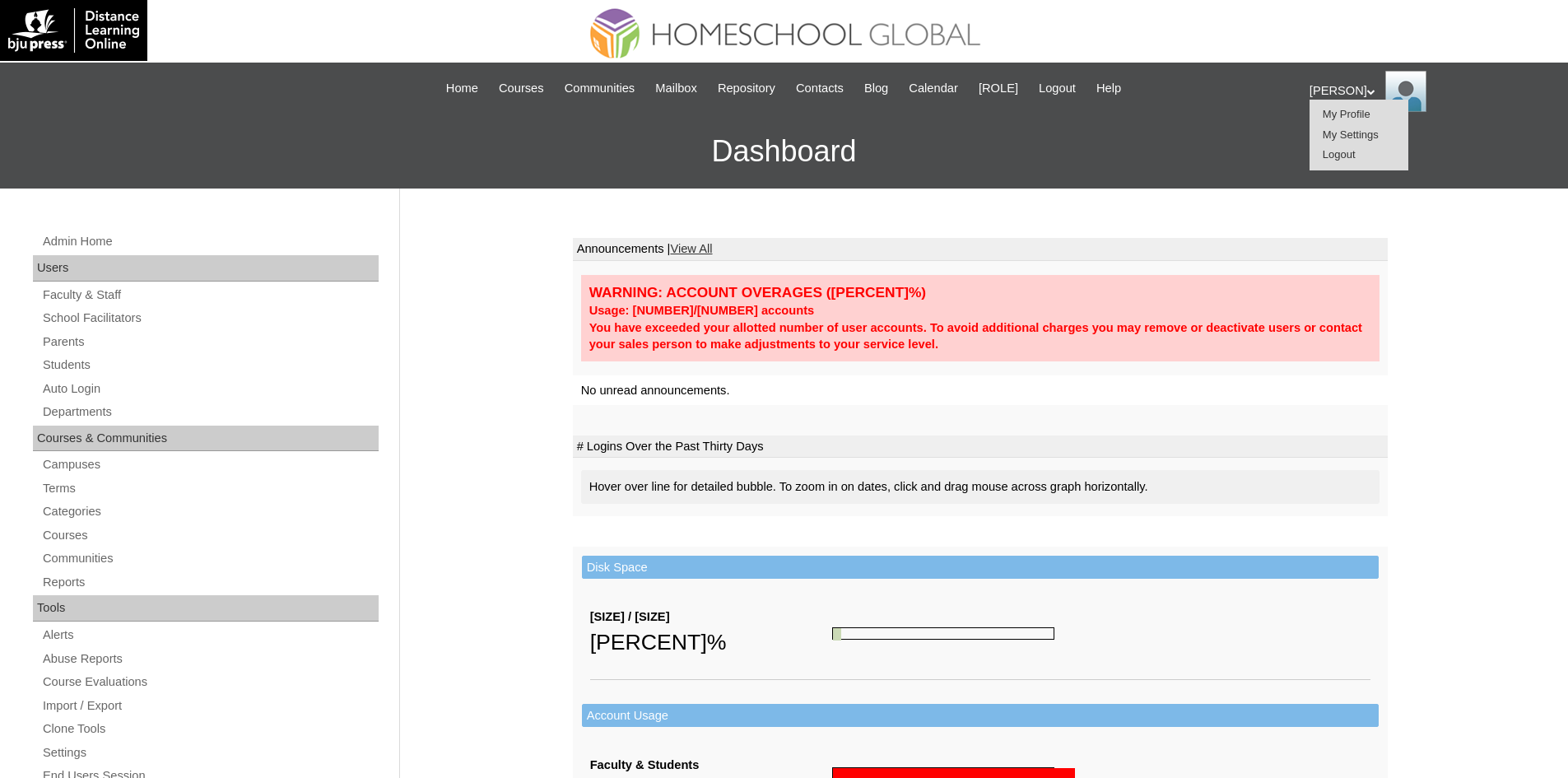 click on "Logout" at bounding box center [1339, 154] 